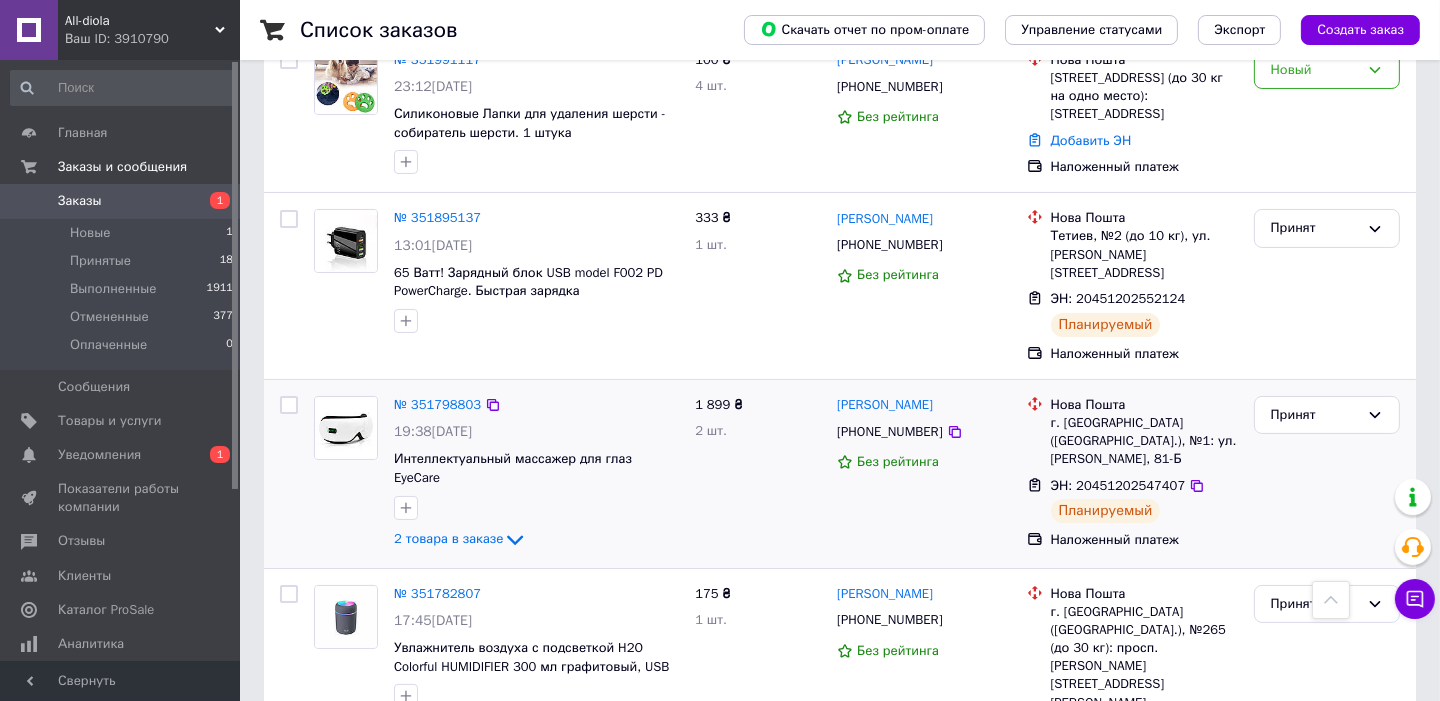 scroll, scrollTop: 199, scrollLeft: 0, axis: vertical 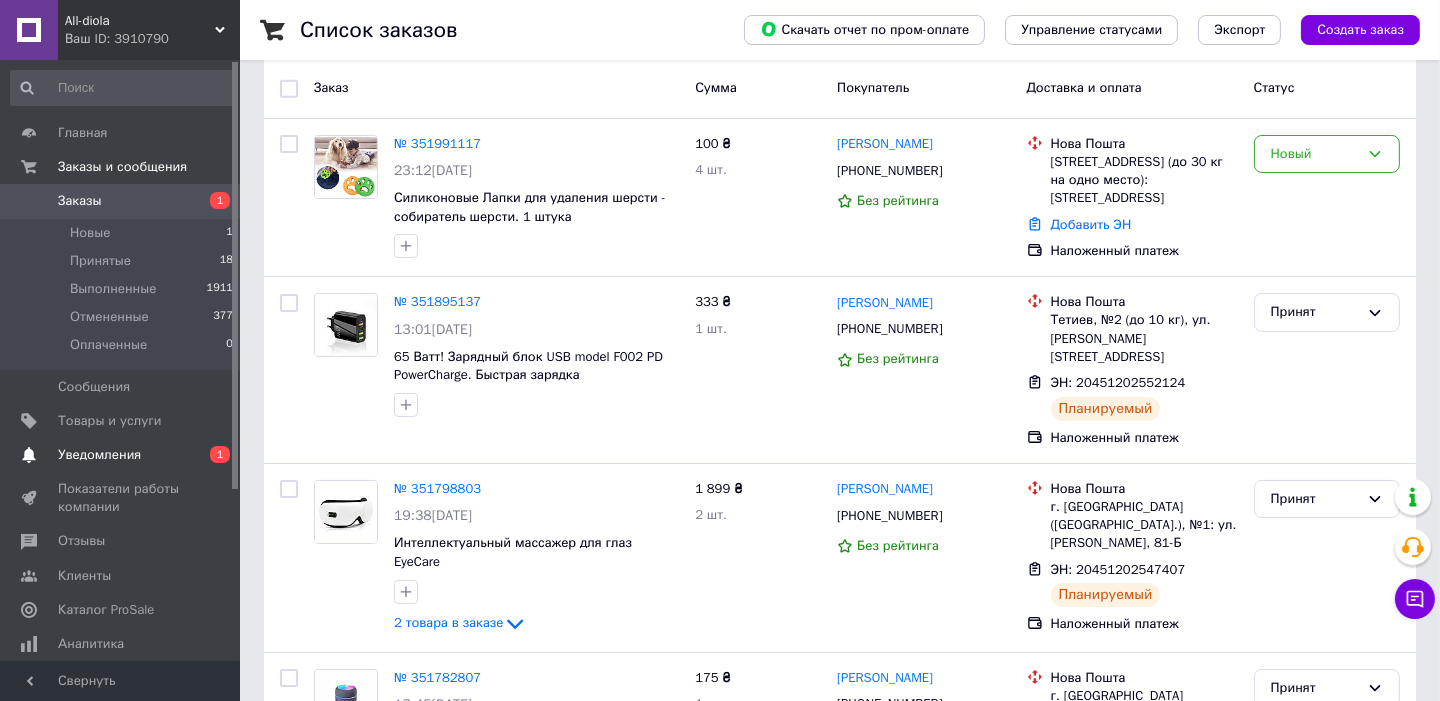 click on "0 1" at bounding box center [212, 455] 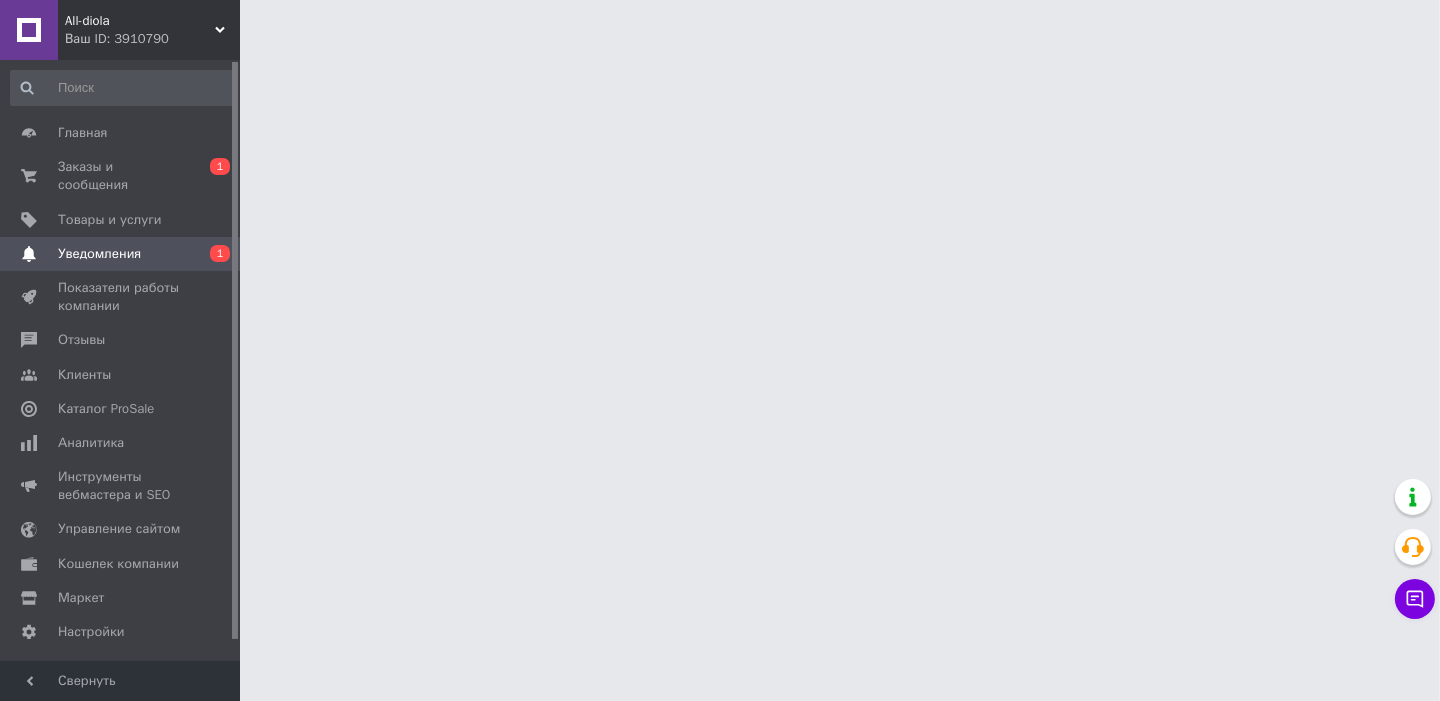 scroll, scrollTop: 0, scrollLeft: 0, axis: both 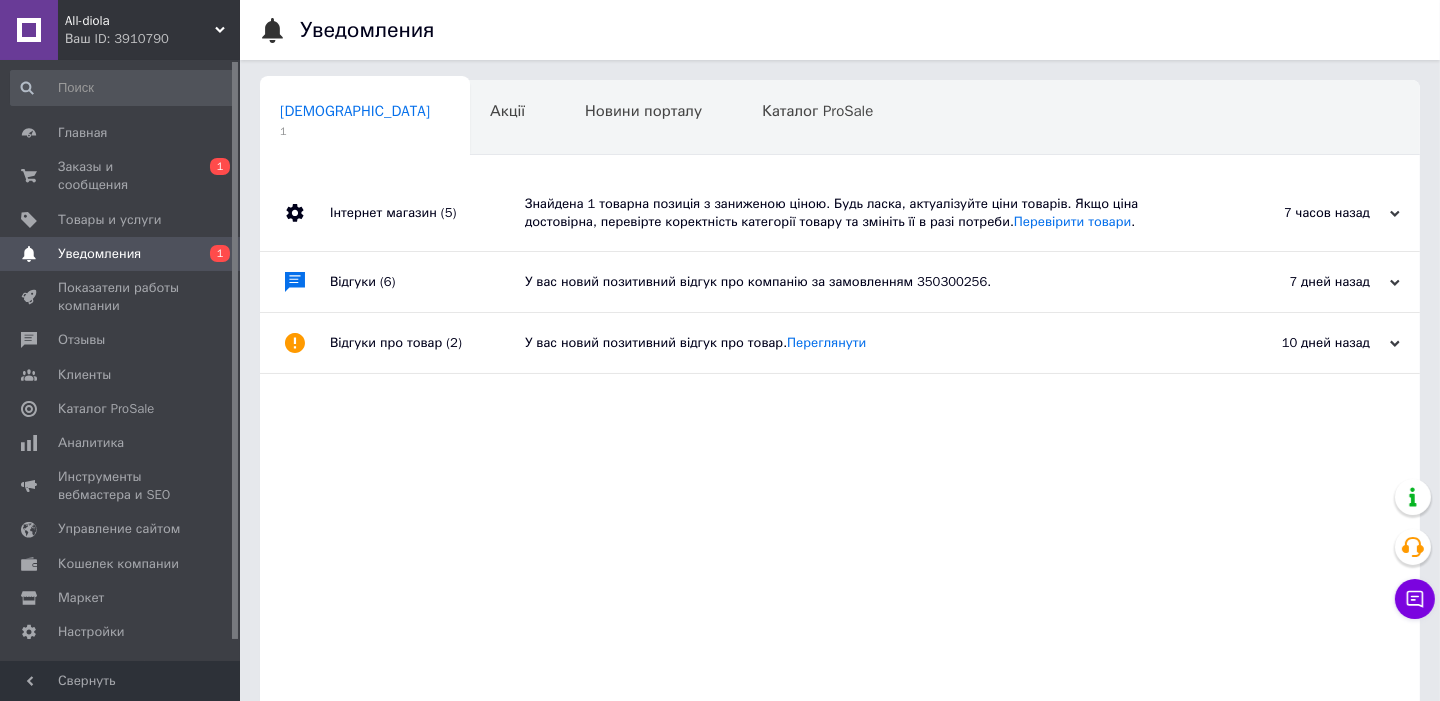 click on "Знайдена 1 товарна позиція з заниженою ціною. Будь ласка, актуалізуйте ціни товарів. Якщо ціна достовірна, перевірте коректність категорії товару та змініть її в разі потреби.   Перевірити товари ." at bounding box center (862, 213) 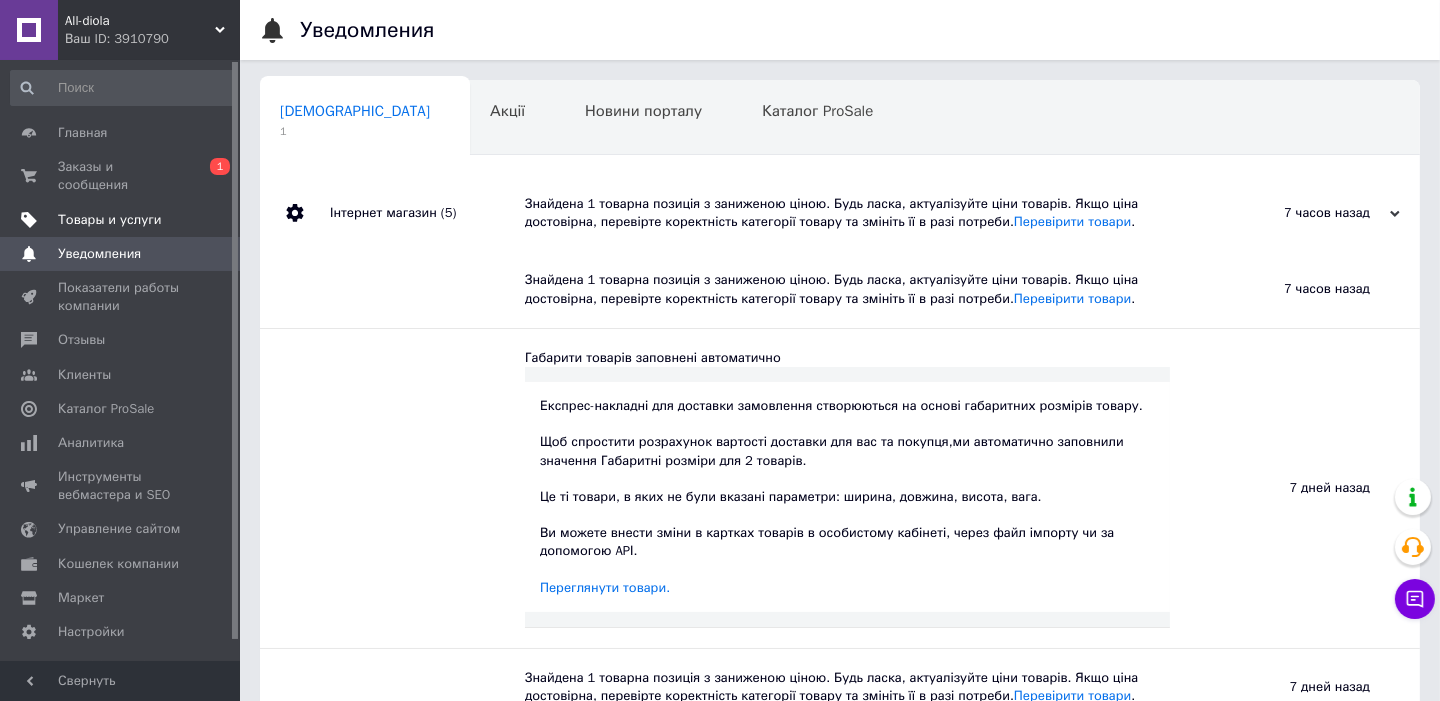 click on "Товары и услуги" at bounding box center [110, 220] 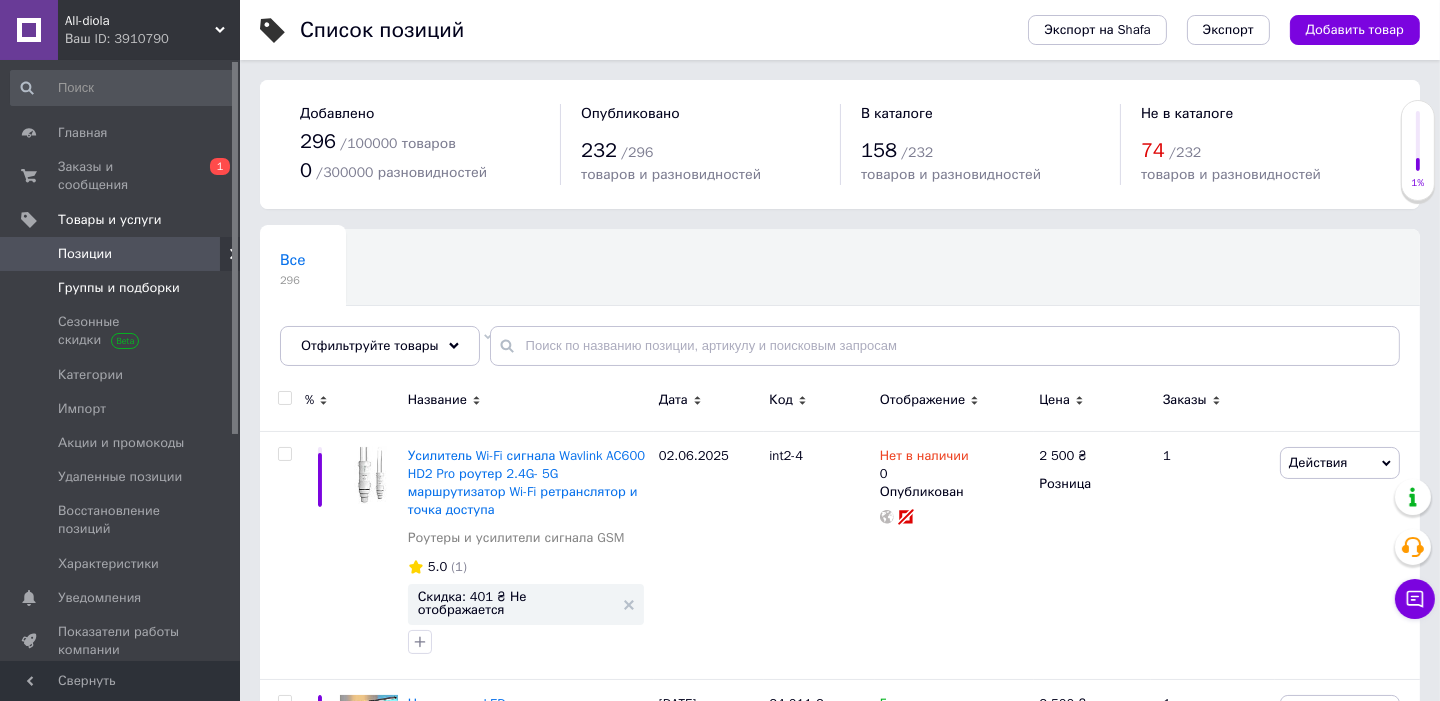 click on "Группы и подборки" at bounding box center [119, 288] 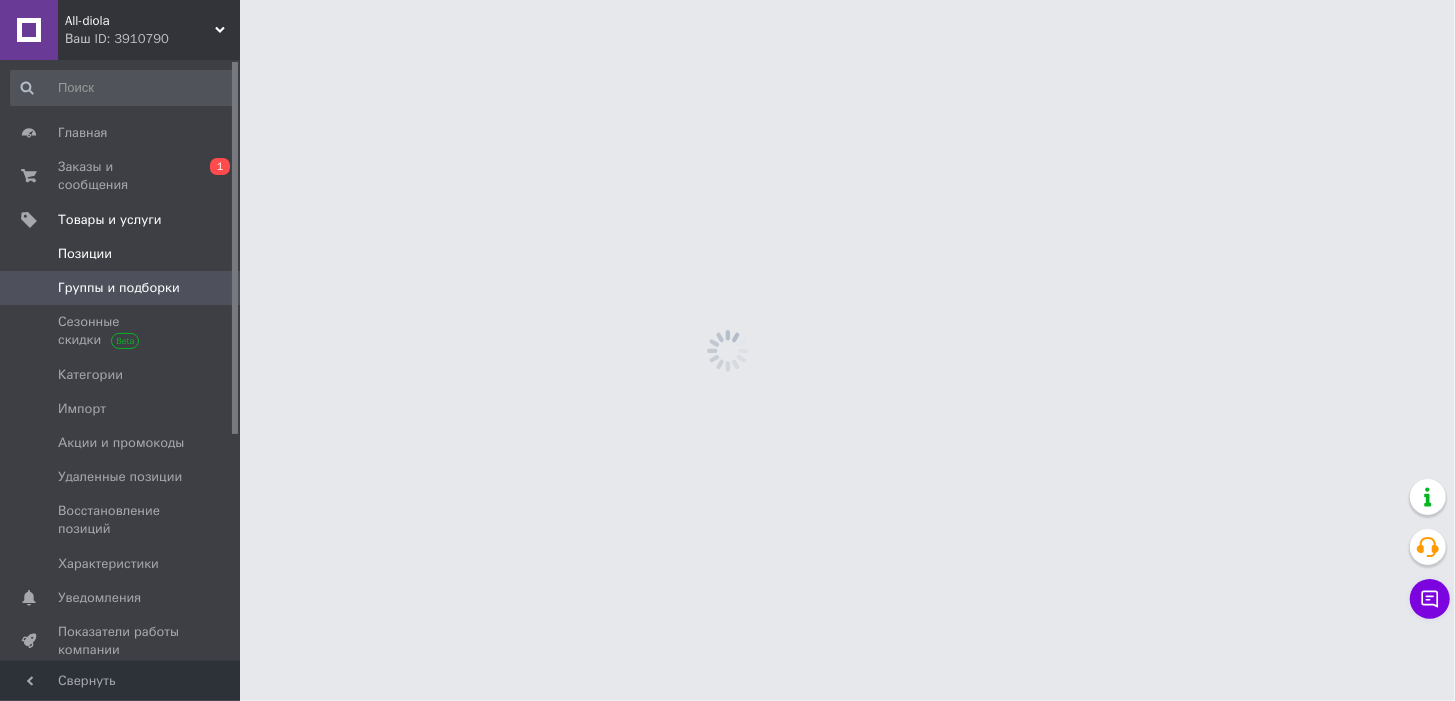 click on "Позиции" at bounding box center (121, 254) 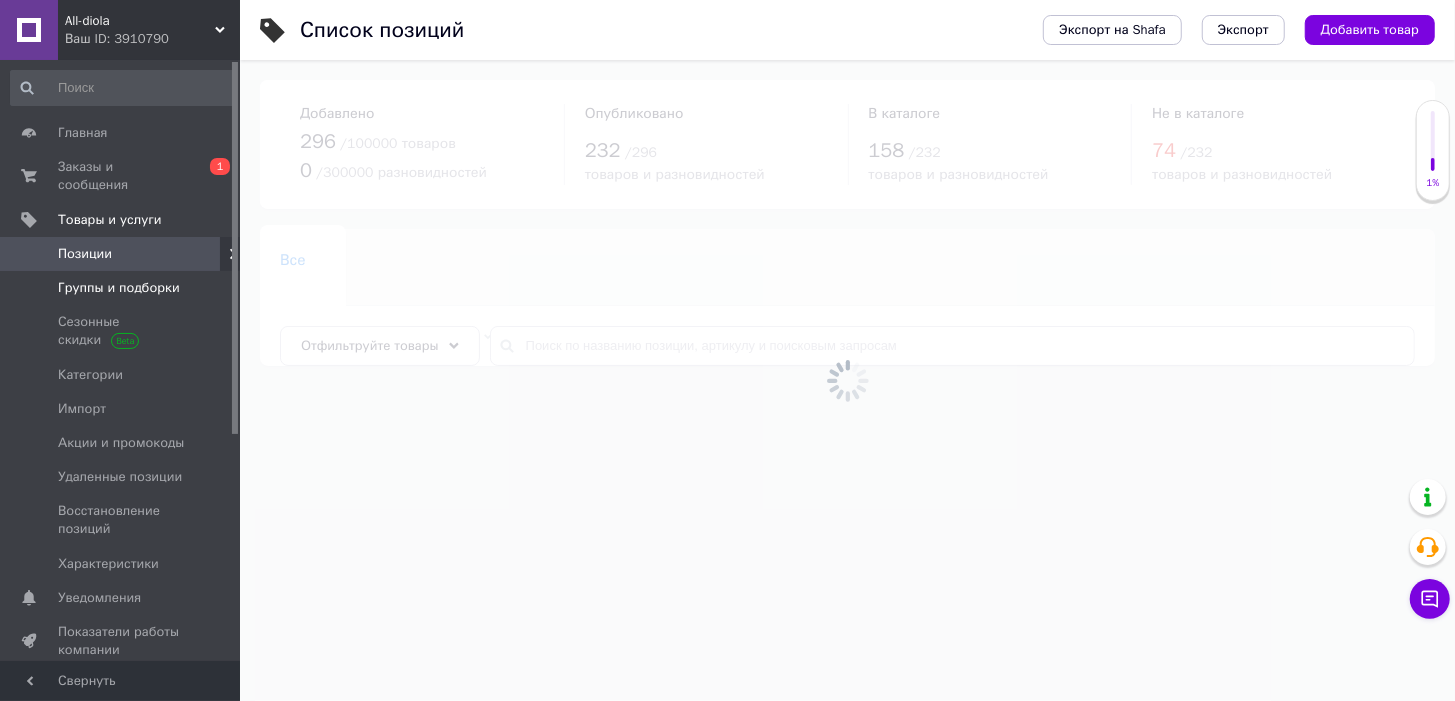 click on "Группы и подборки" at bounding box center [119, 288] 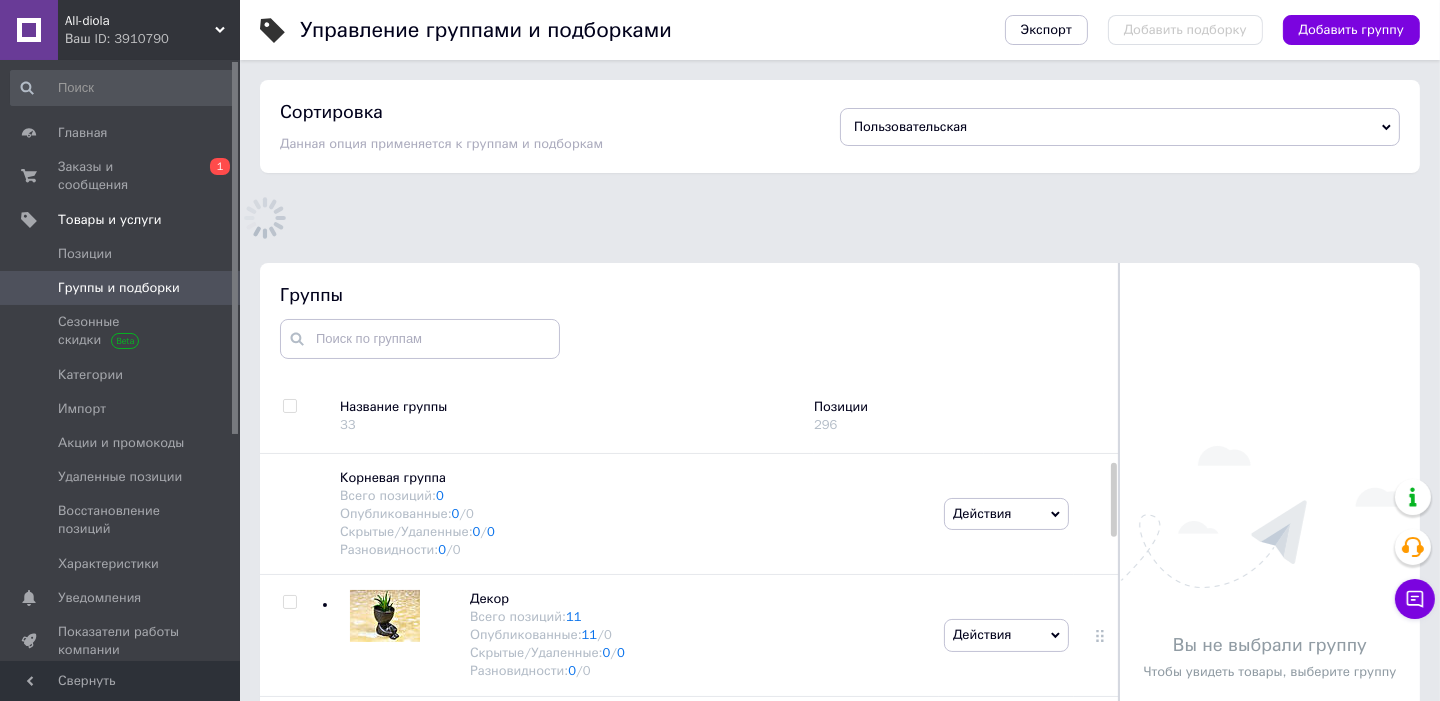 scroll, scrollTop: 96, scrollLeft: 0, axis: vertical 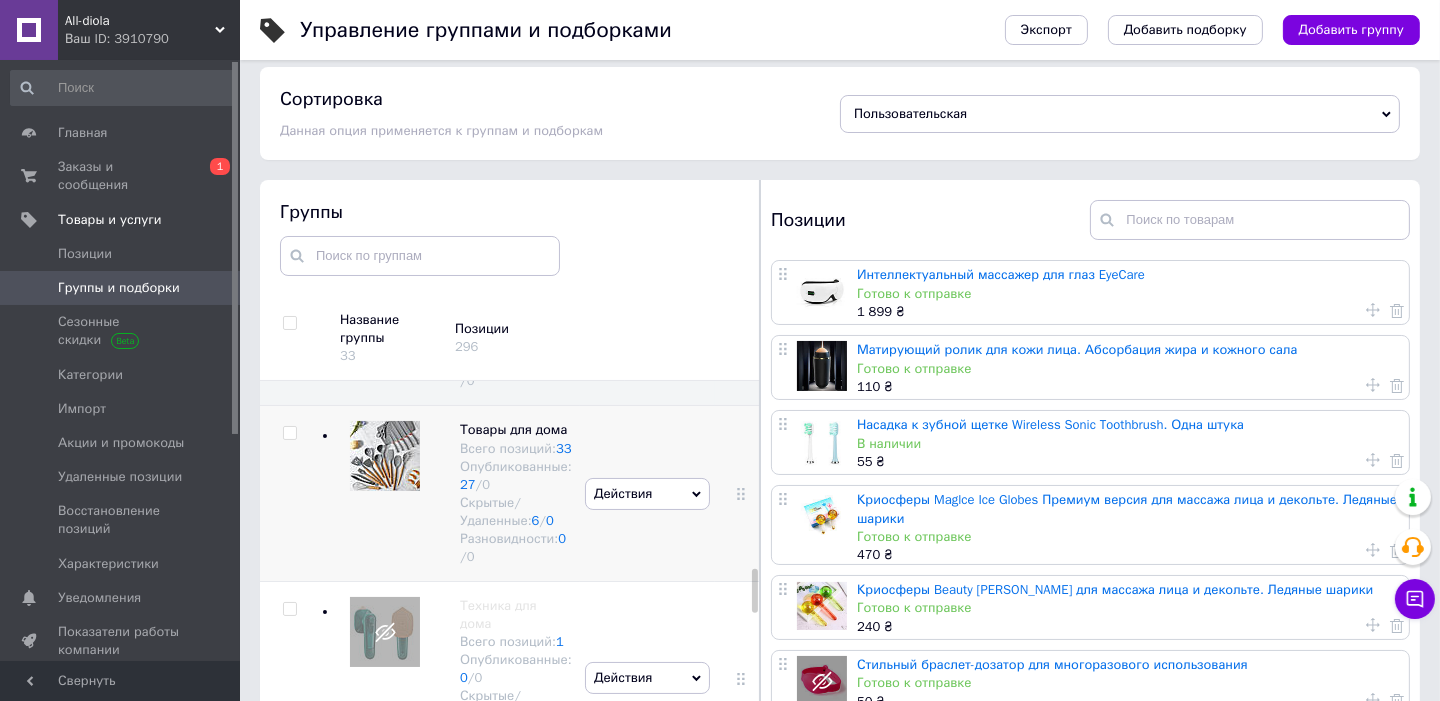 click on "Действия Скрыть группу Редактировать группу Добавить подгруппу Добавить товар Удалить группу" at bounding box center [647, 493] 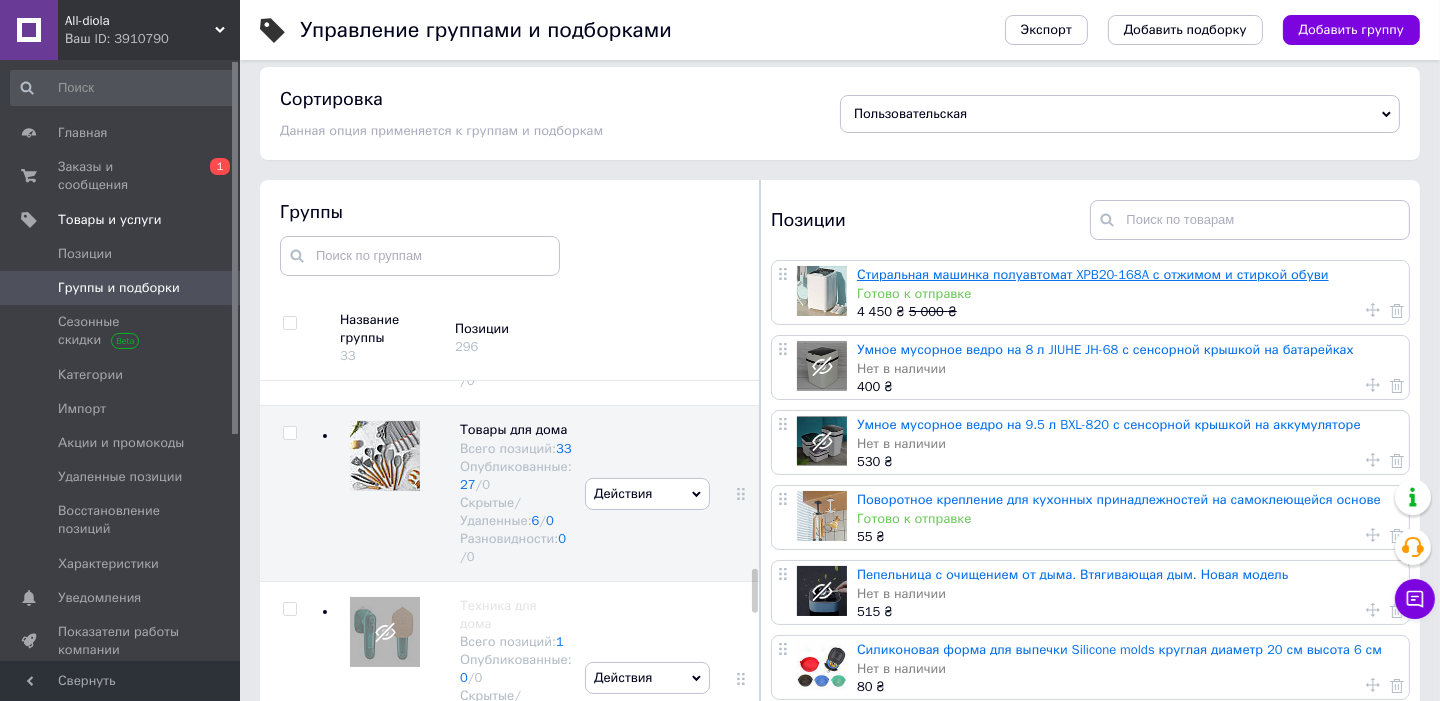 click on "Стиральная машинка полуавтомат XPB20-168A с отжимом и стиркой обуви" at bounding box center (1093, 274) 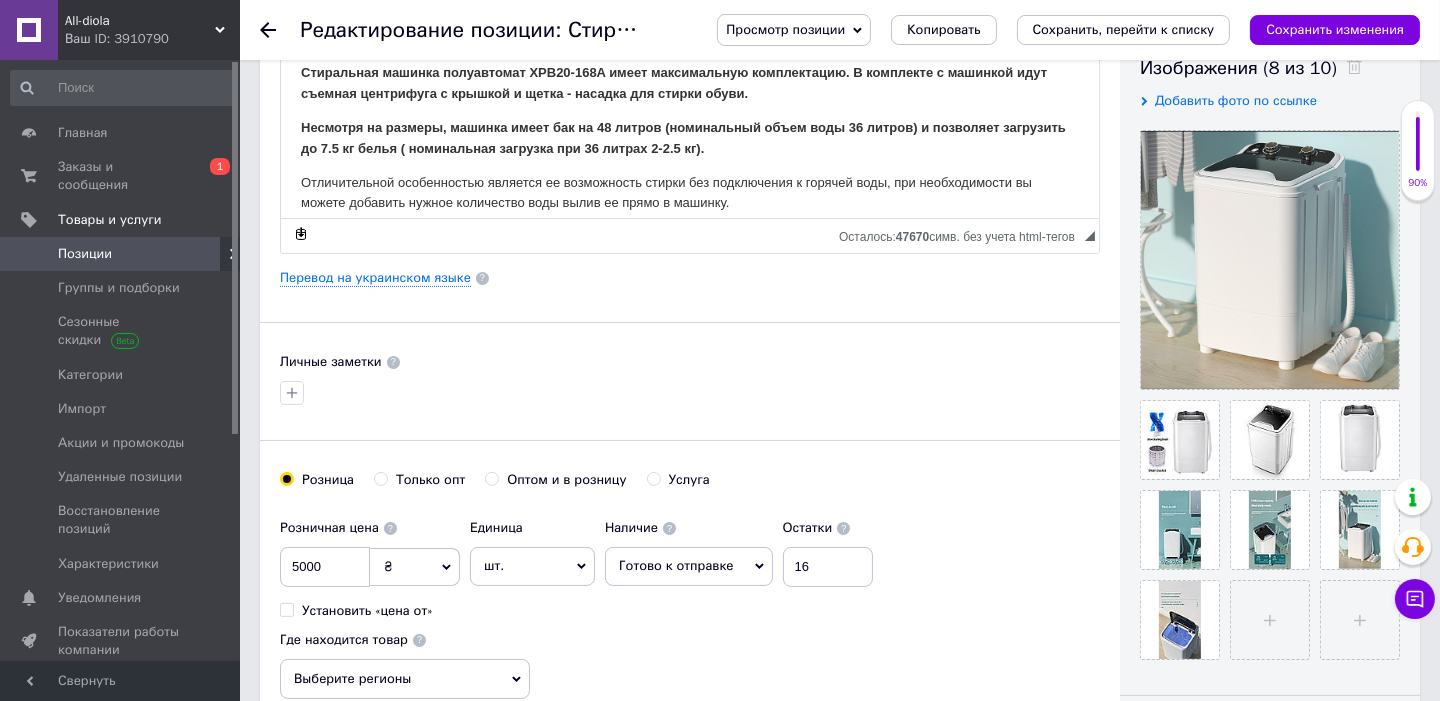 scroll, scrollTop: 399, scrollLeft: 0, axis: vertical 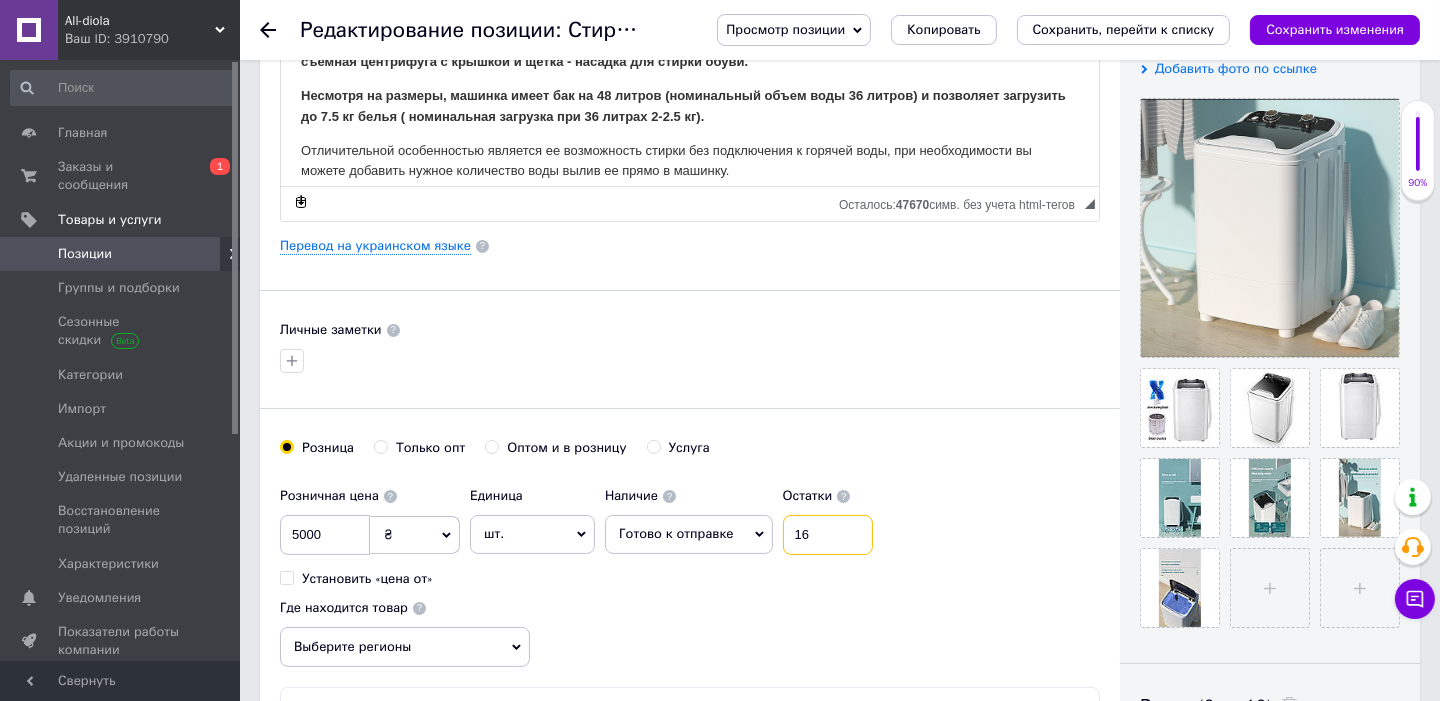 drag, startPoint x: 833, startPoint y: 539, endPoint x: 777, endPoint y: 535, distance: 56.142673 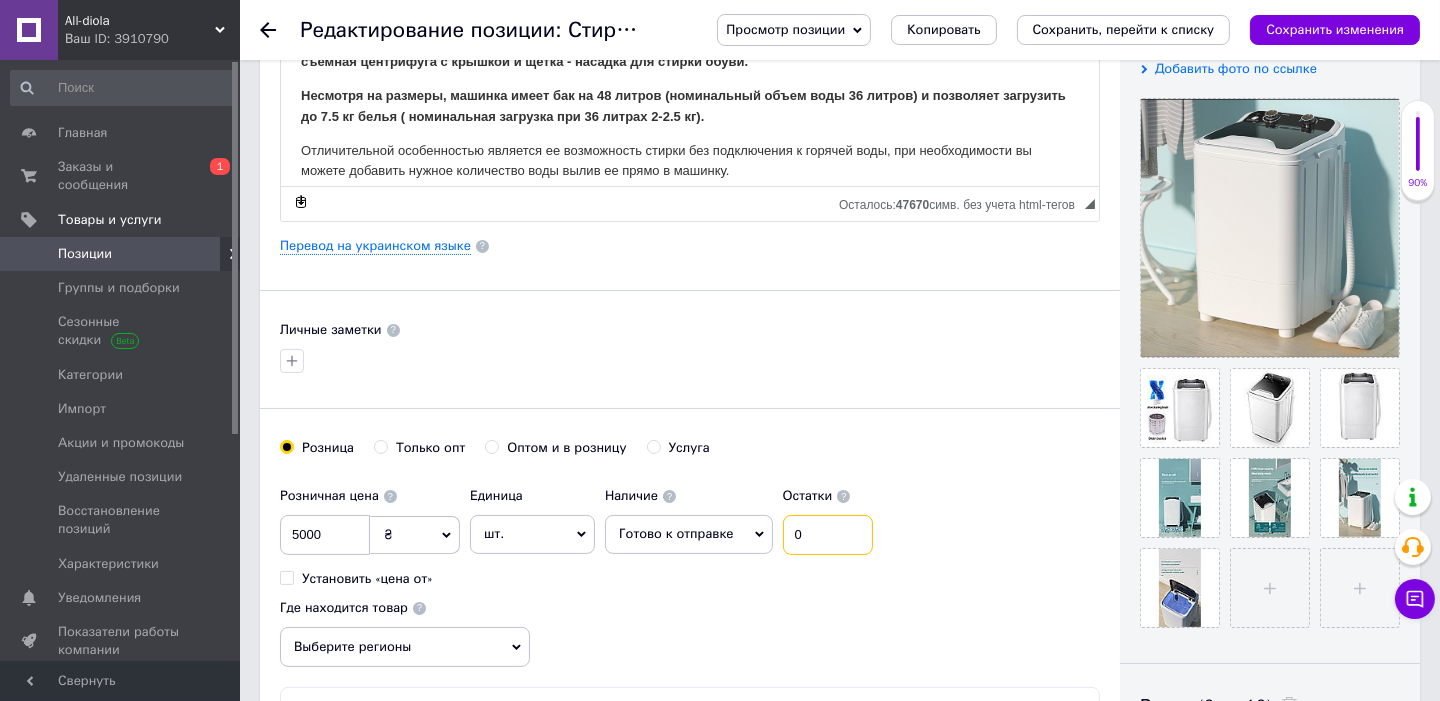 type on "0" 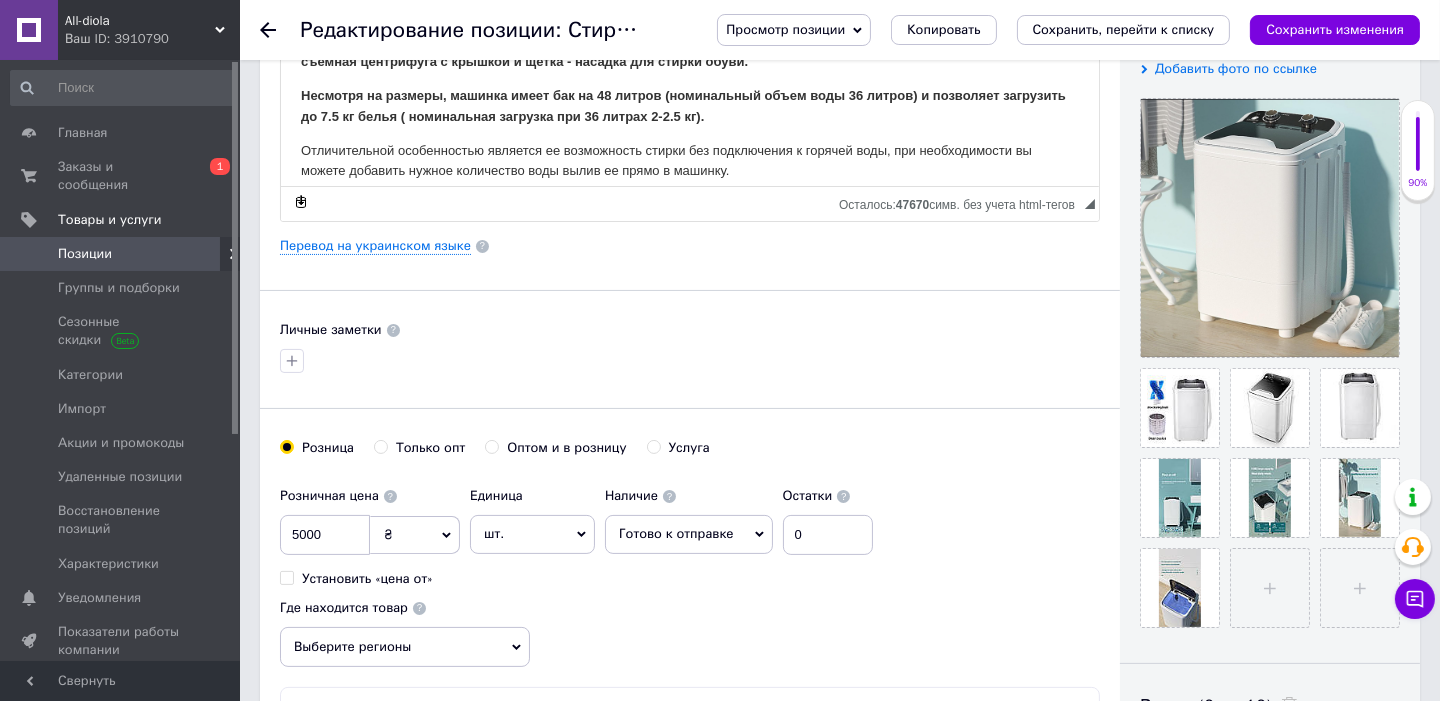 click on "Готово к отправке" at bounding box center [676, 533] 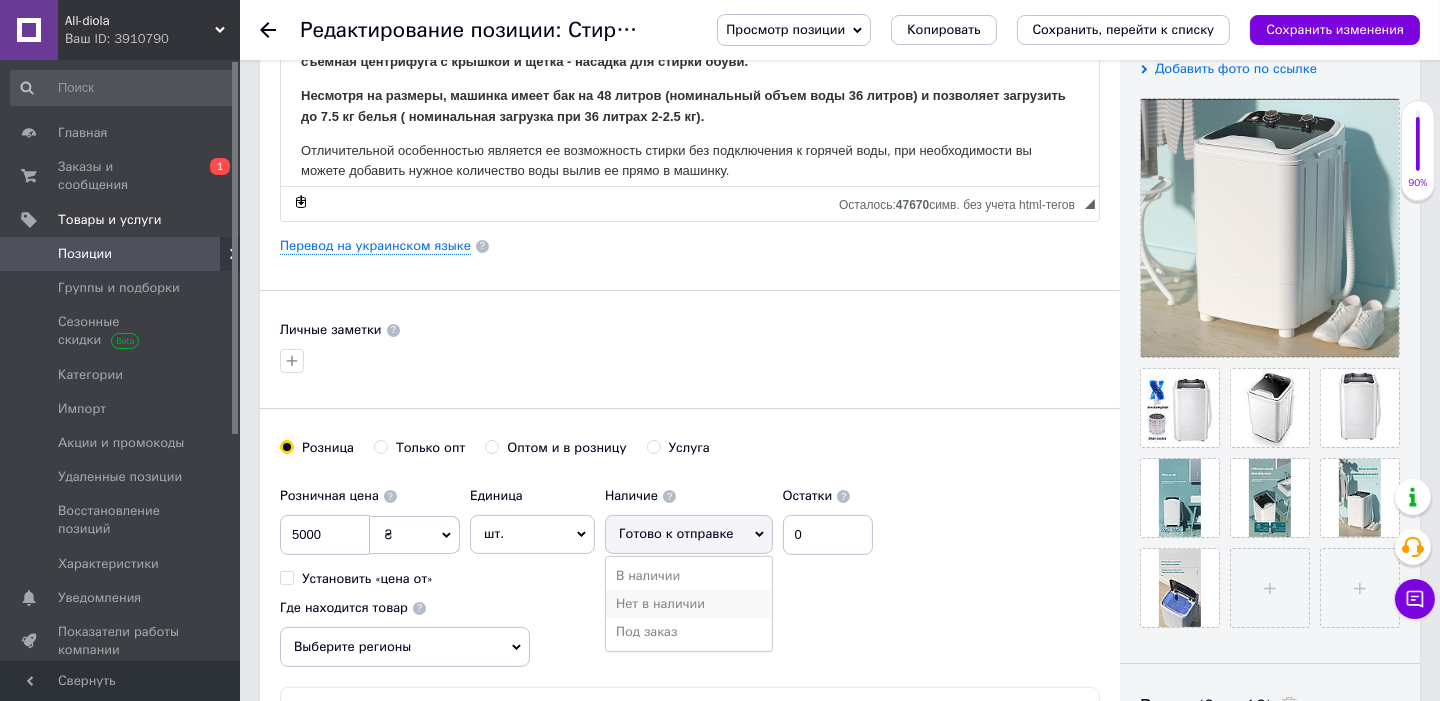 click on "Нет в наличии" at bounding box center [689, 604] 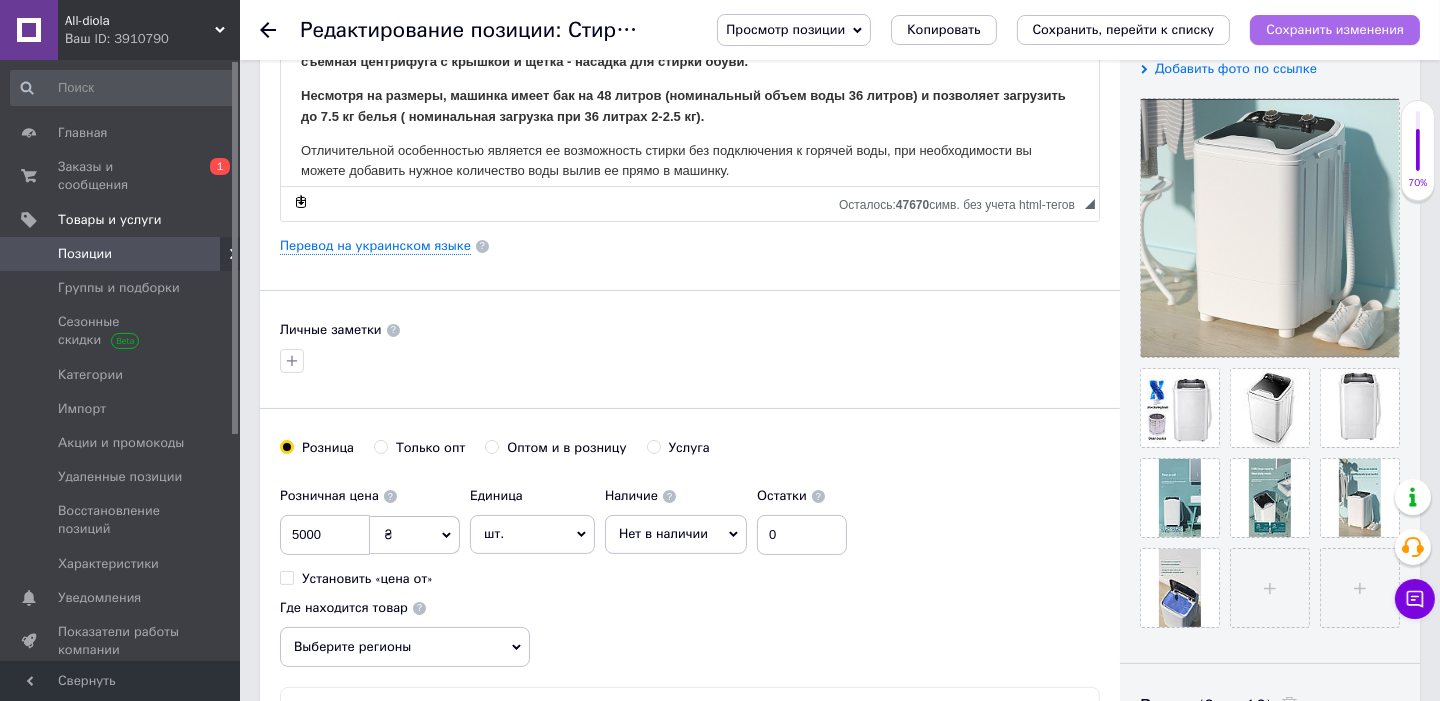 click on "Сохранить изменения" at bounding box center [1335, 29] 